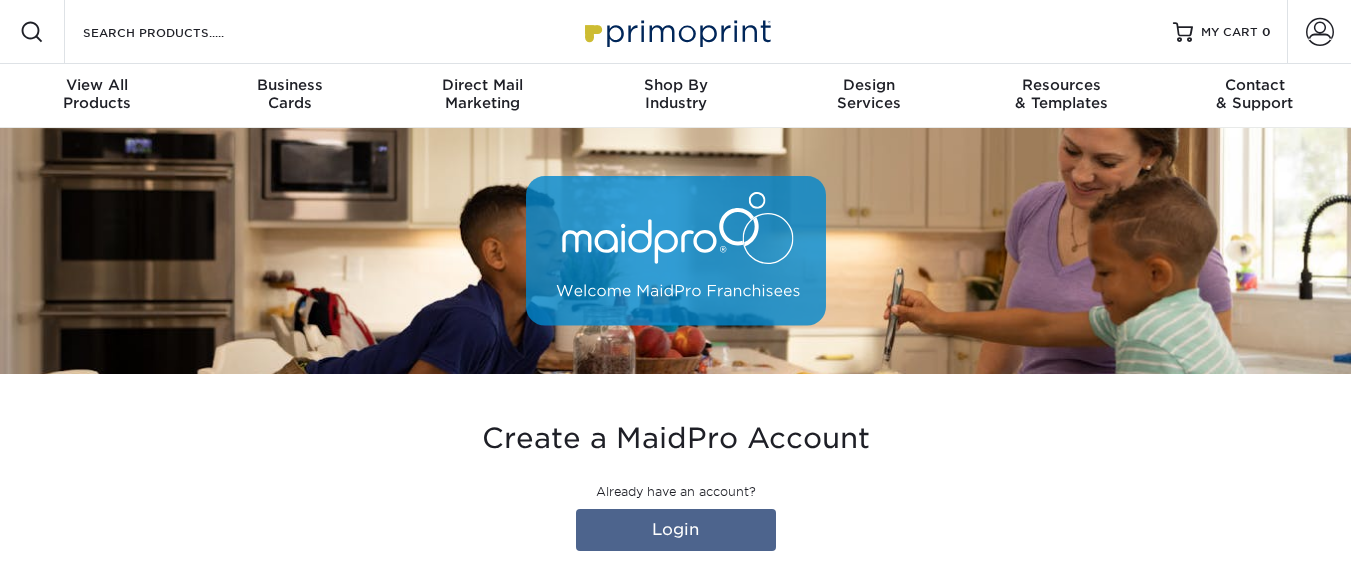 scroll, scrollTop: 0, scrollLeft: 0, axis: both 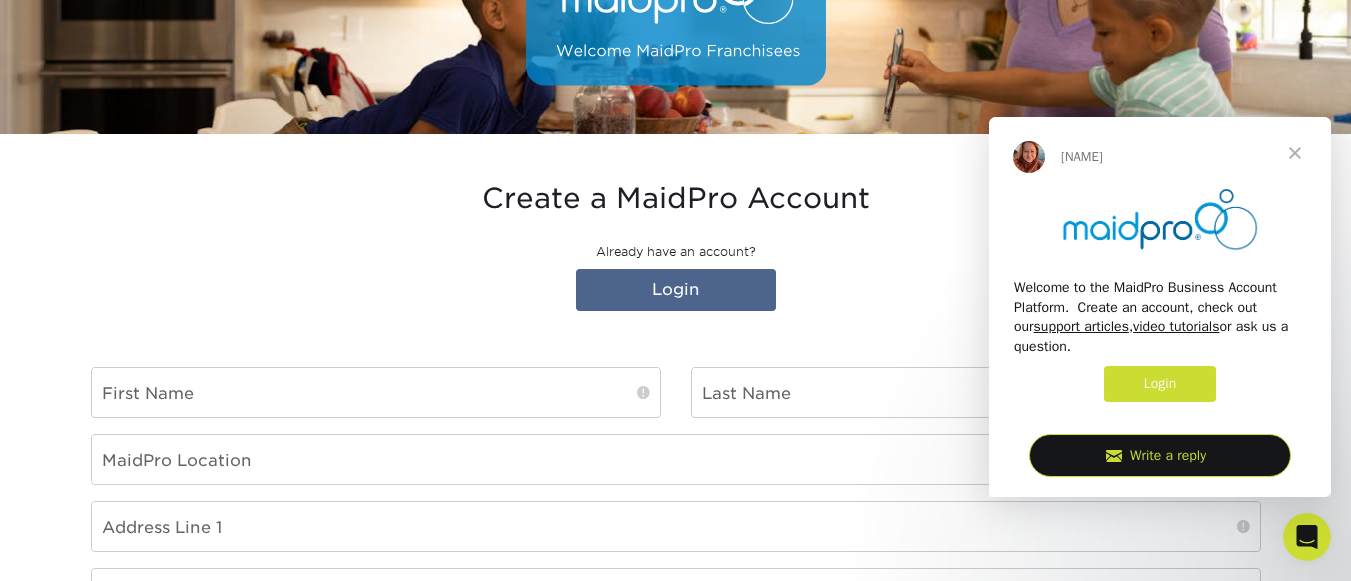 click at bounding box center [1295, 153] 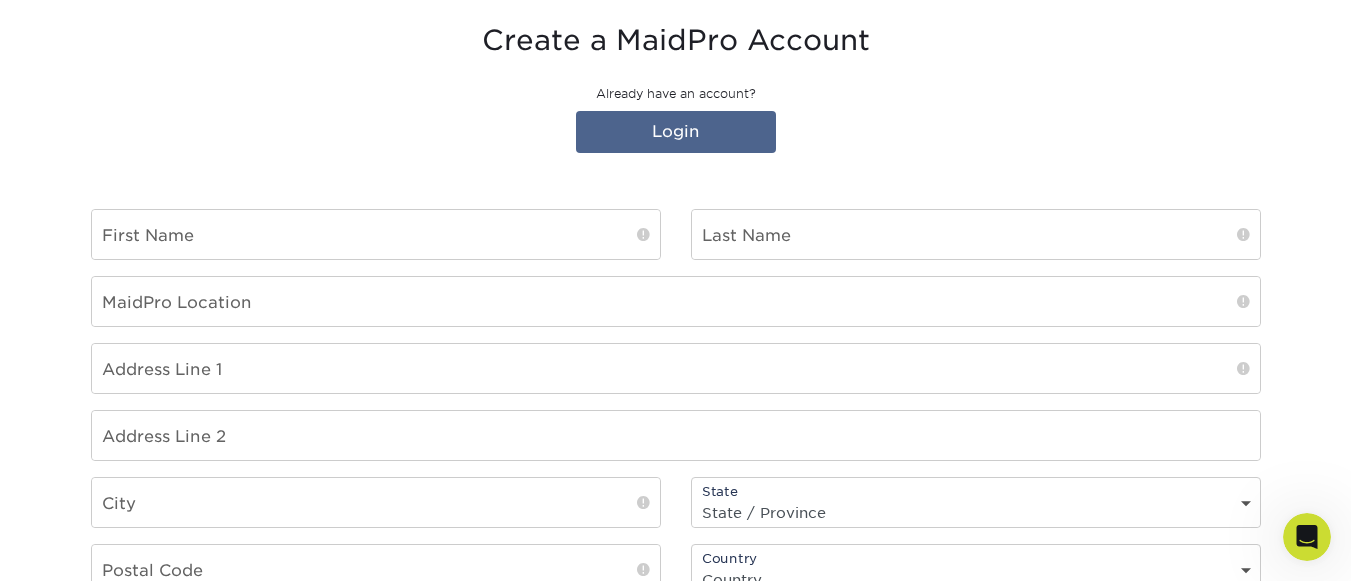 scroll, scrollTop: 400, scrollLeft: 0, axis: vertical 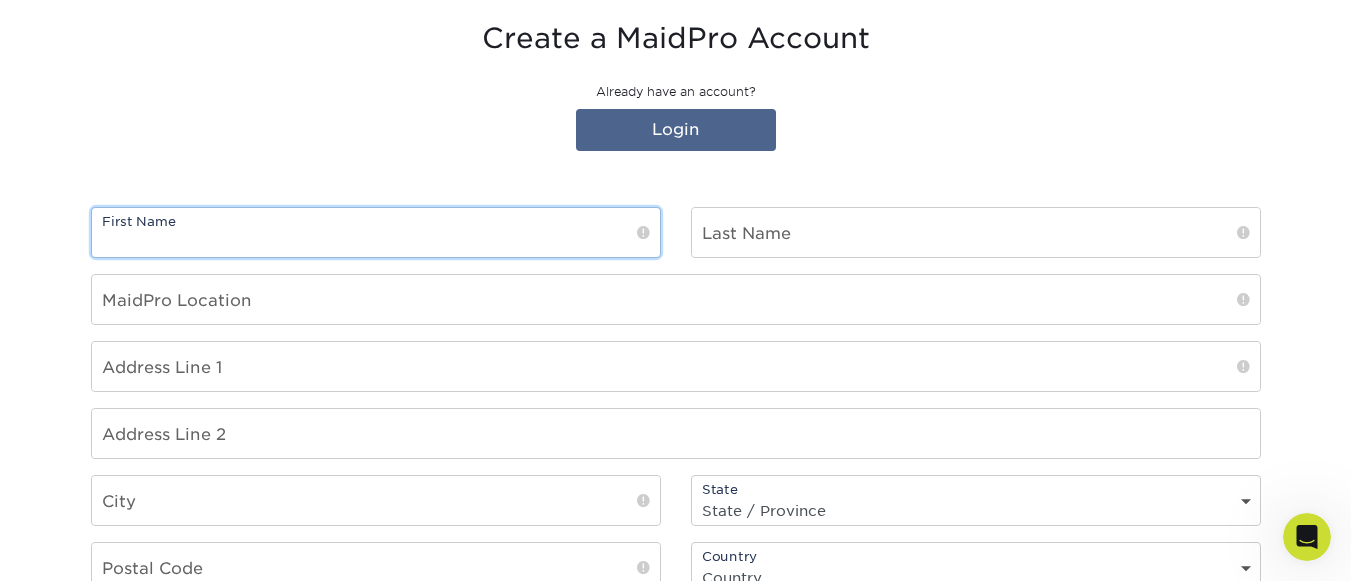 click at bounding box center (376, 232) 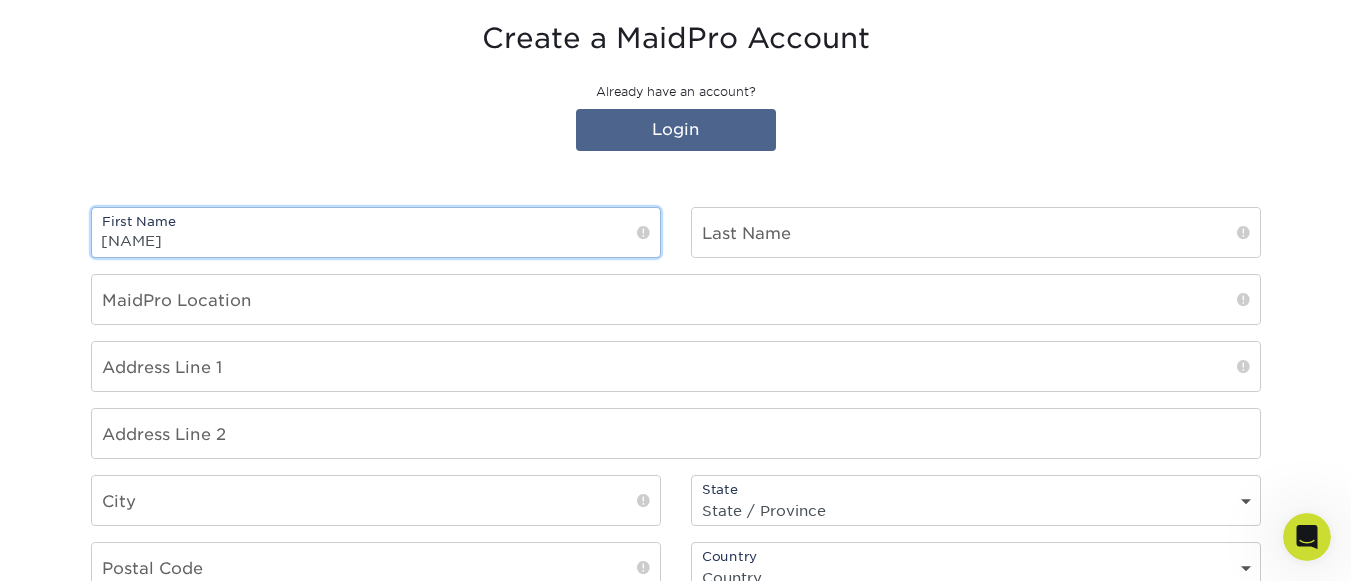 type on "[NAME]" 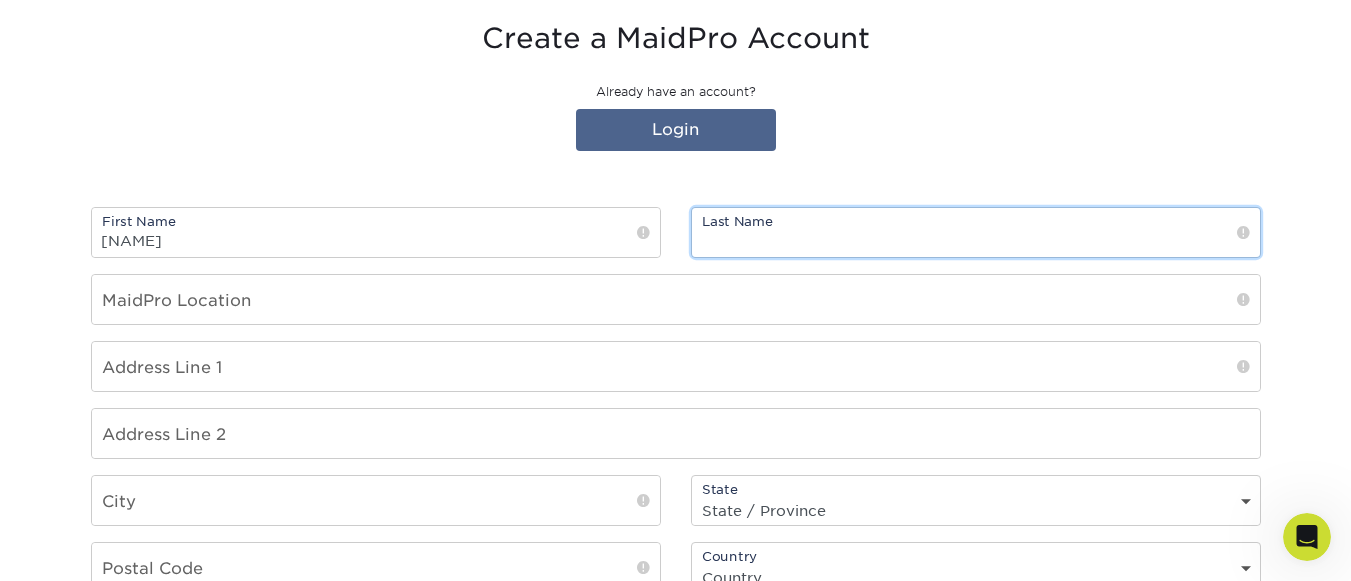 click at bounding box center (976, 232) 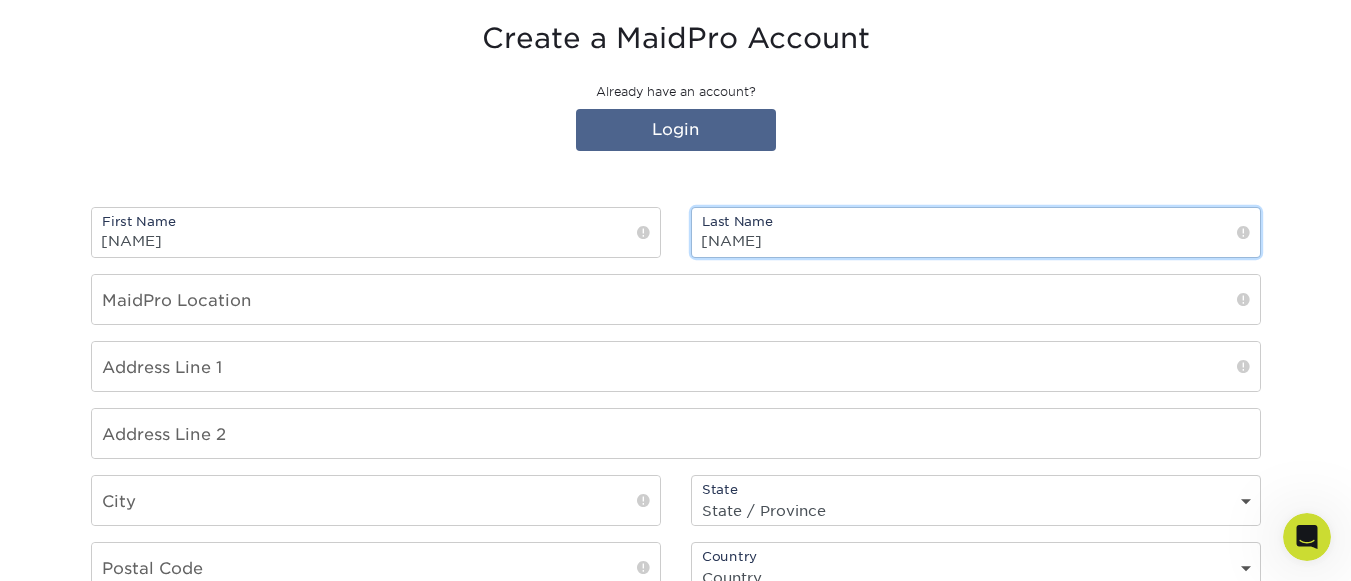 type on "[NAME]" 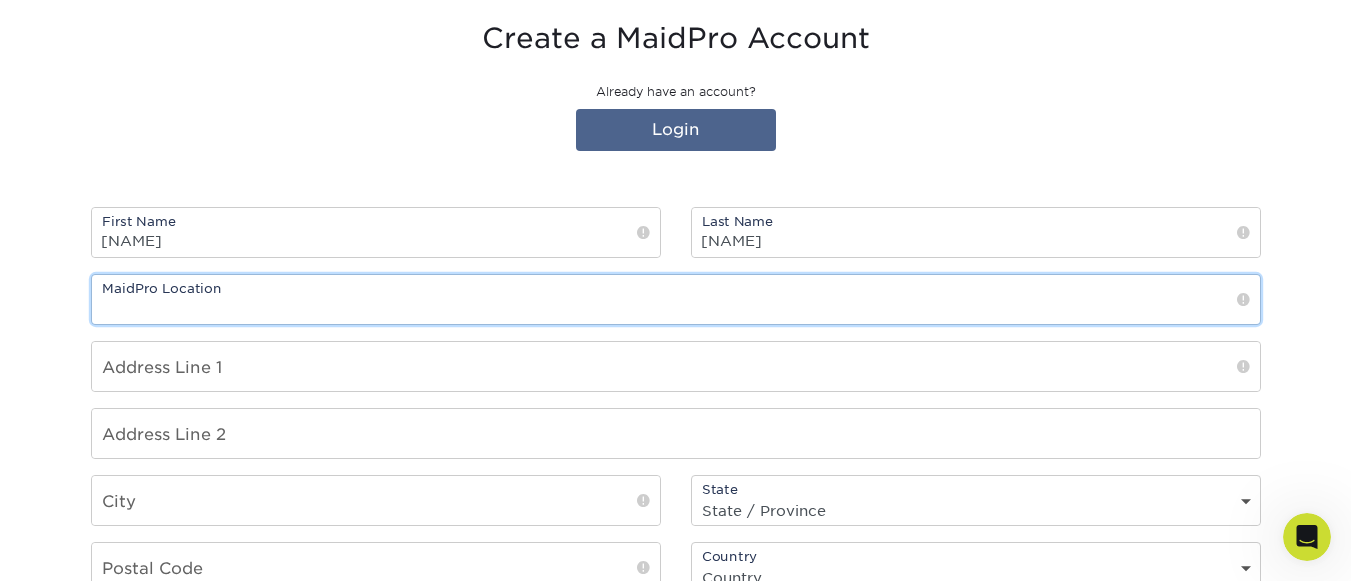 click at bounding box center [676, 299] 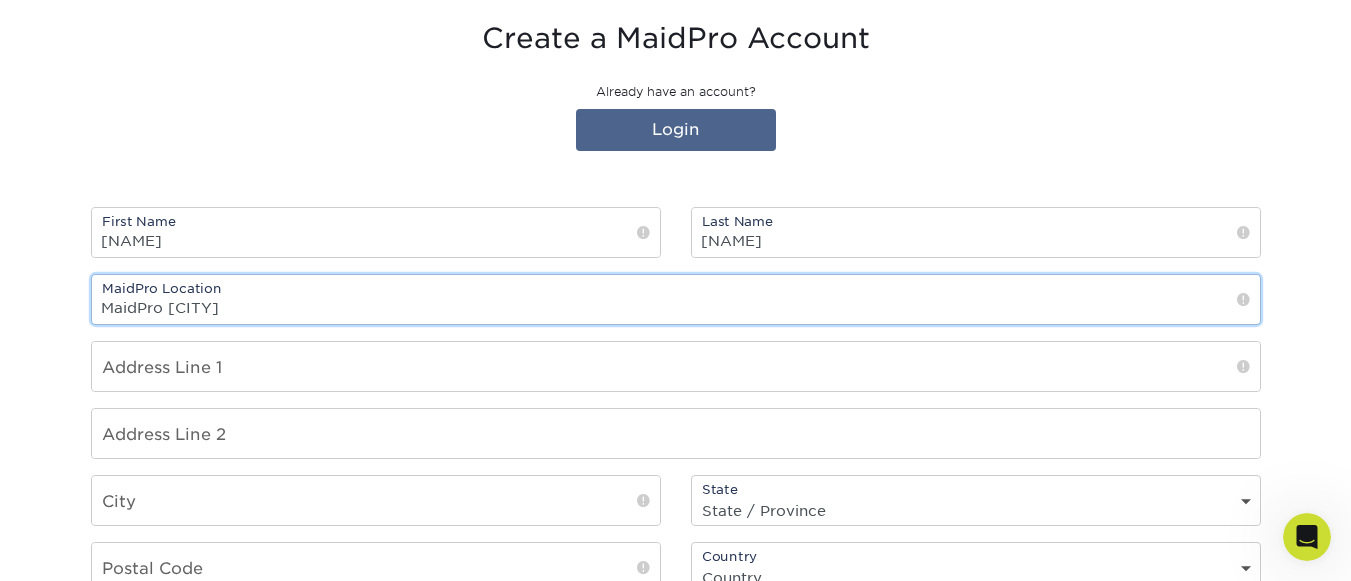 type on "MaidPro [CITY]" 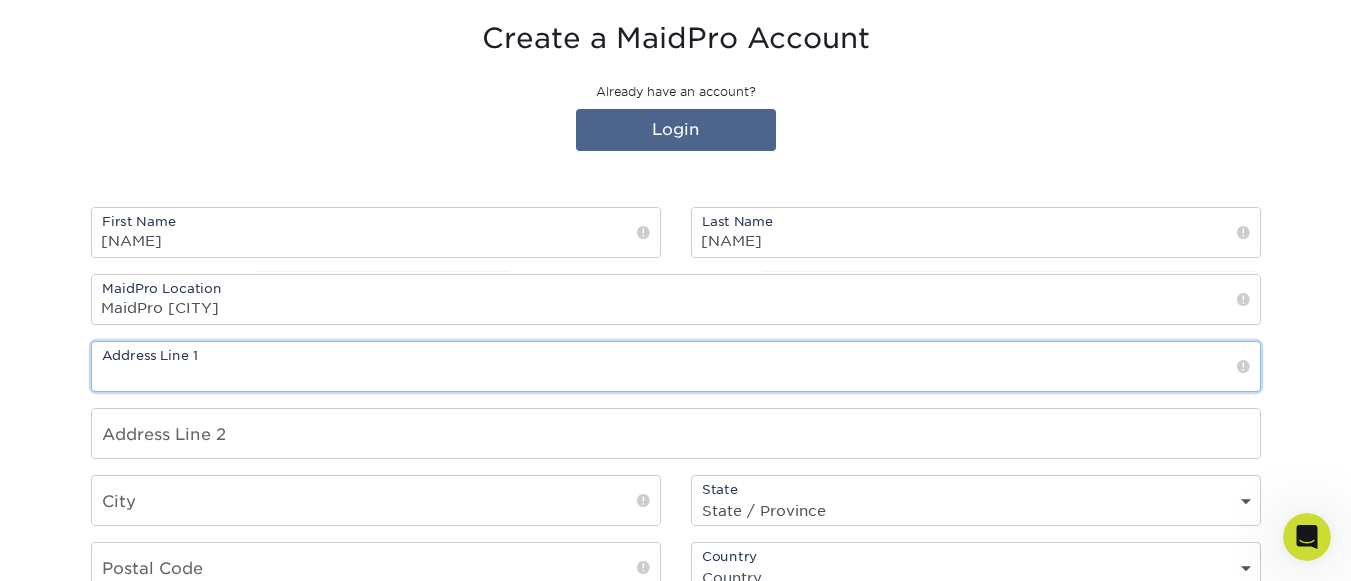 click at bounding box center (676, 366) 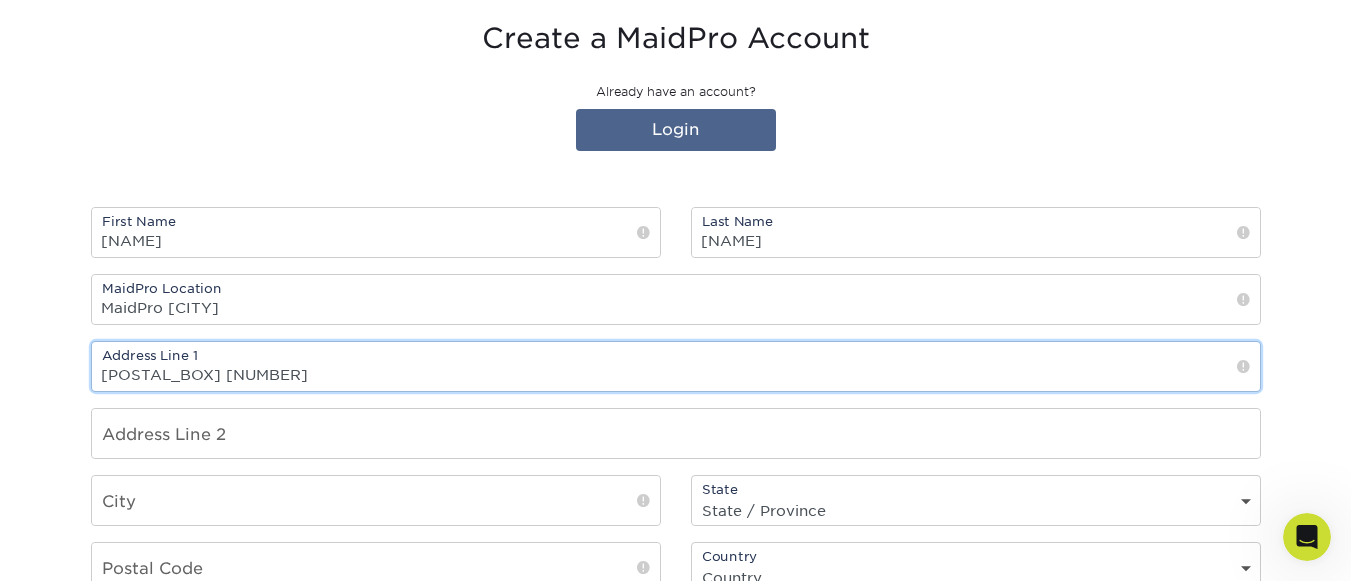 type on "[POSTAL_BOX] [NUMBER]" 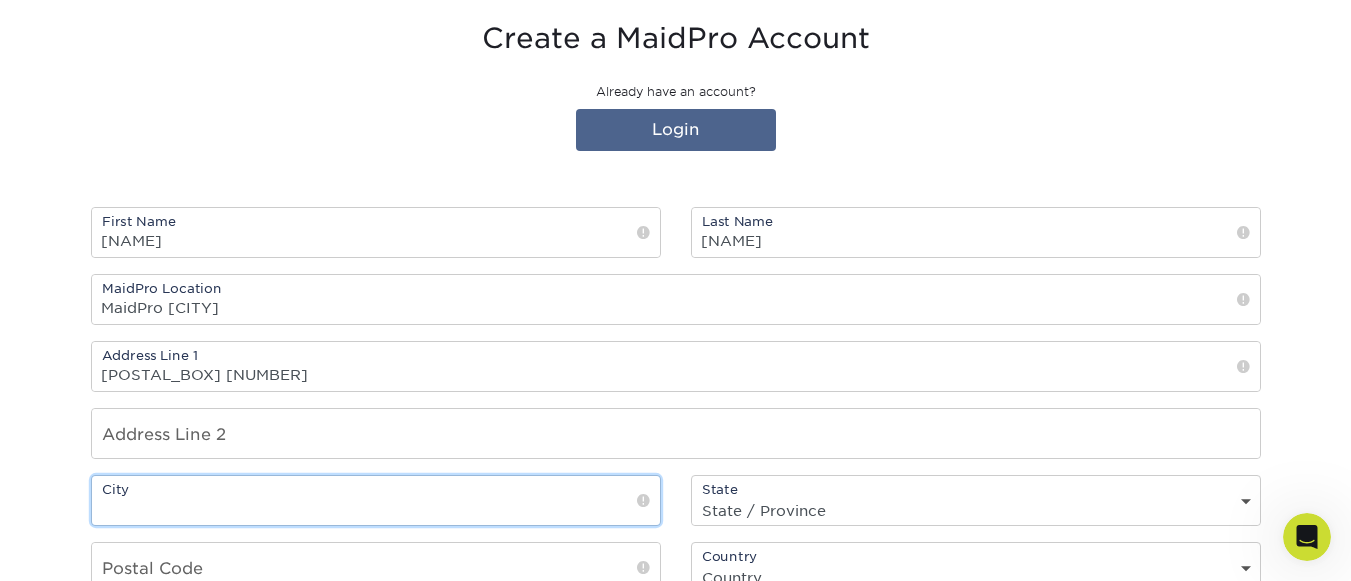click at bounding box center [376, 500] 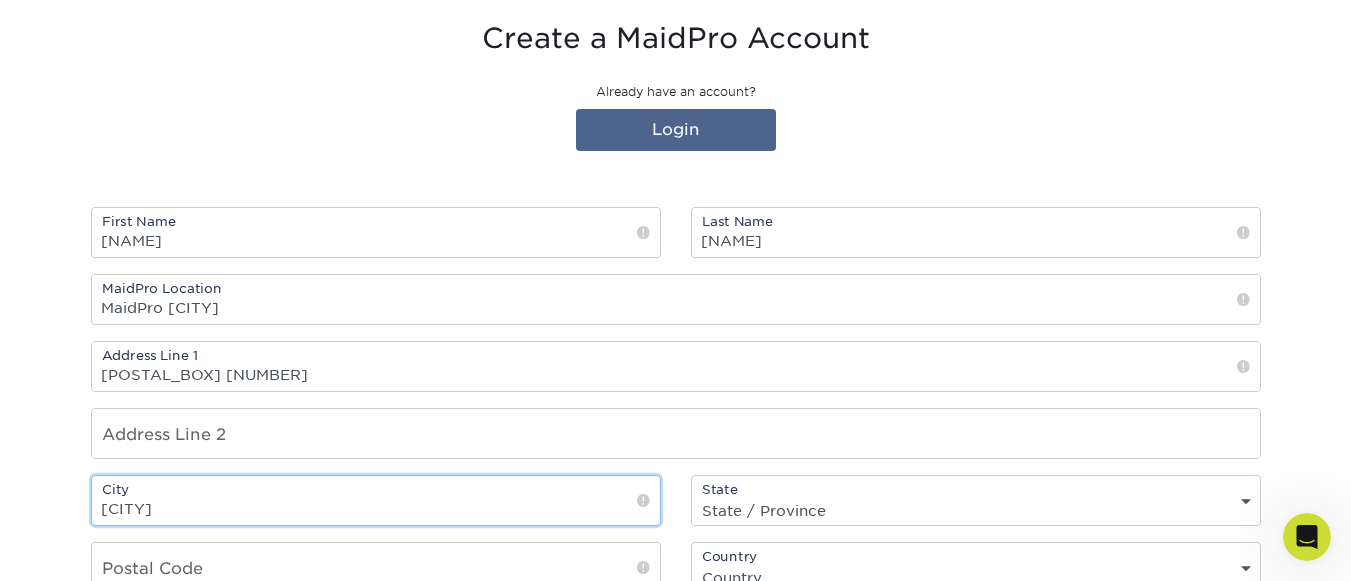 type on "[CITY]" 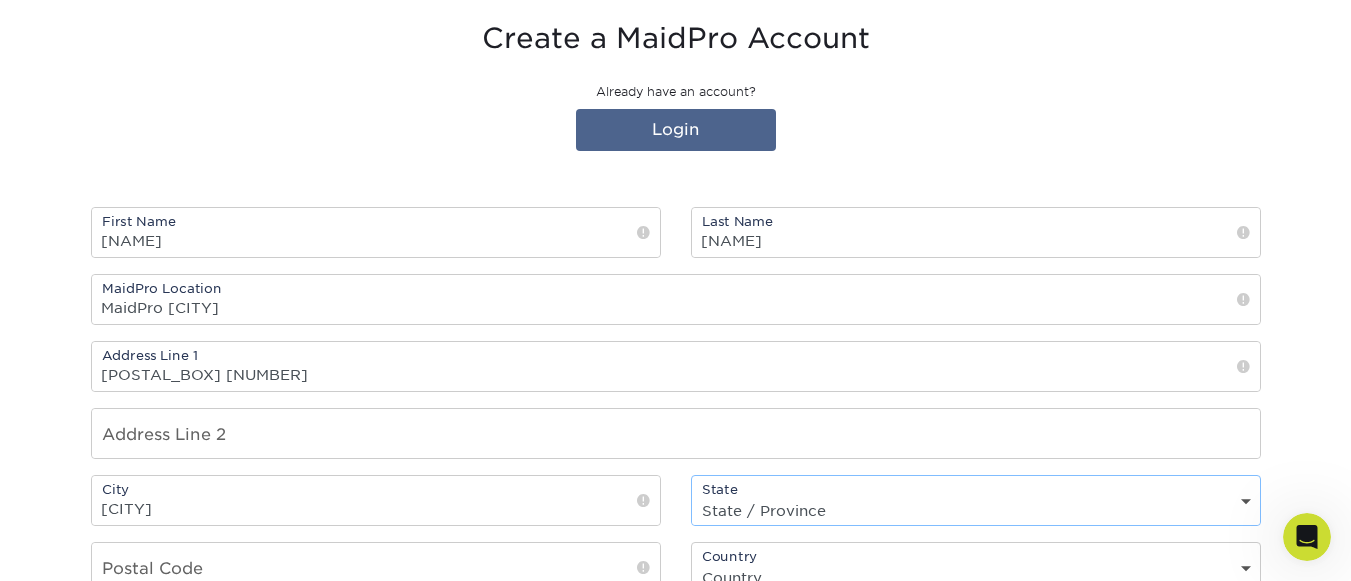 click on "State / Province
Alabama
Alaska
Arizona
Arkansas
California
Colorado
Connecticut
Delaware
District of Columbia
Florida
Georgia
Hawaii
Idaho
Illinois
Indiana
Iowa
Kansas
Kentucky
Louisiana
Maine
Maryland
Massachusetts
Michigan
Minnesota
Mississippi
Missouri
Montana
Nebraska
Nevada
New Hampshire
New Jersey
New Mexico
New York
North Carolina
North Dakota
Ohio
Oklahoma
Oregon
Pennsylvania
Puerto Rico
Rhode Island
South Carolina
South Dakota
Tennessee
Texas
Utah
Vermont
Virginia Quebec" at bounding box center (976, 510) 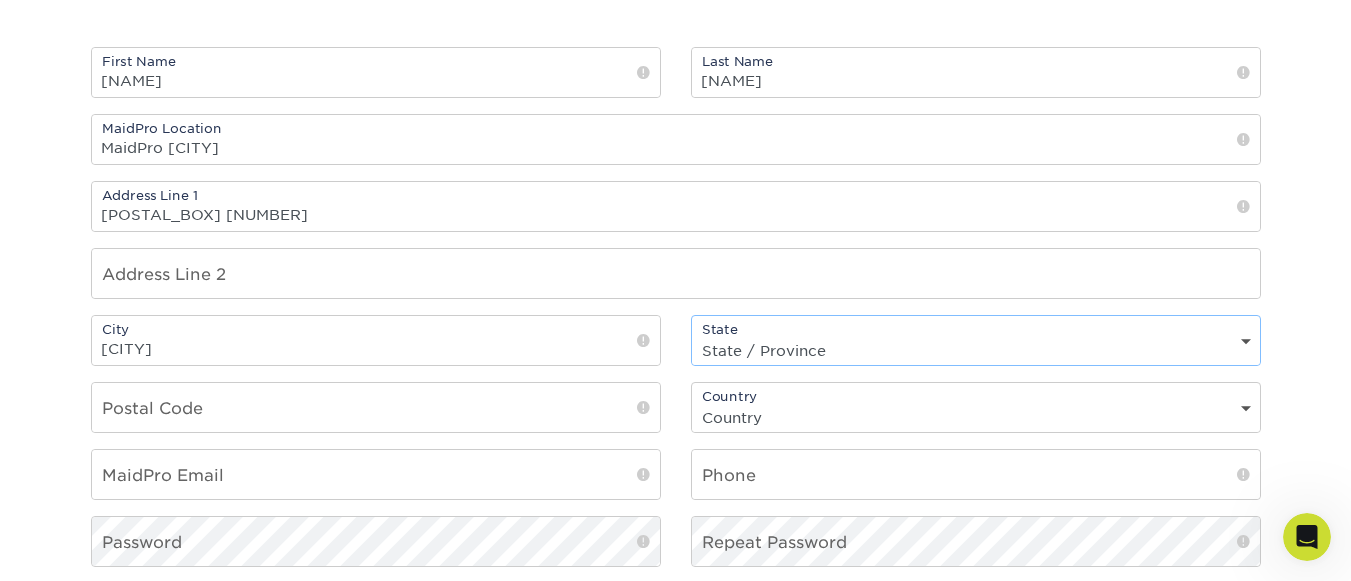 scroll, scrollTop: 600, scrollLeft: 0, axis: vertical 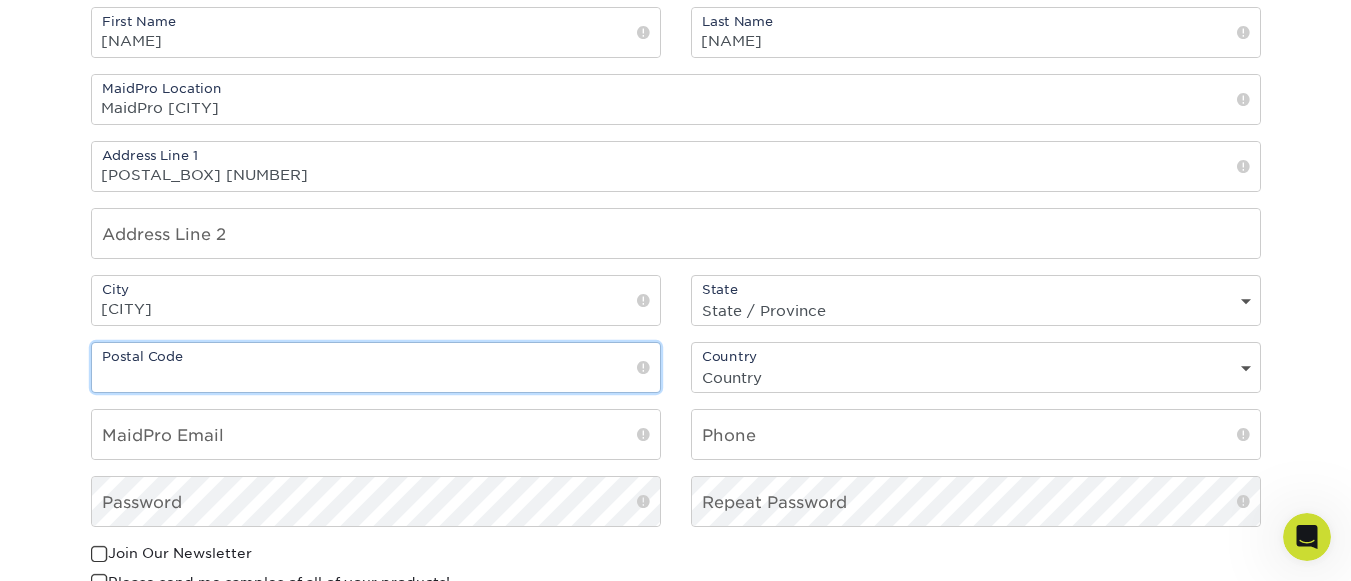click at bounding box center (376, 367) 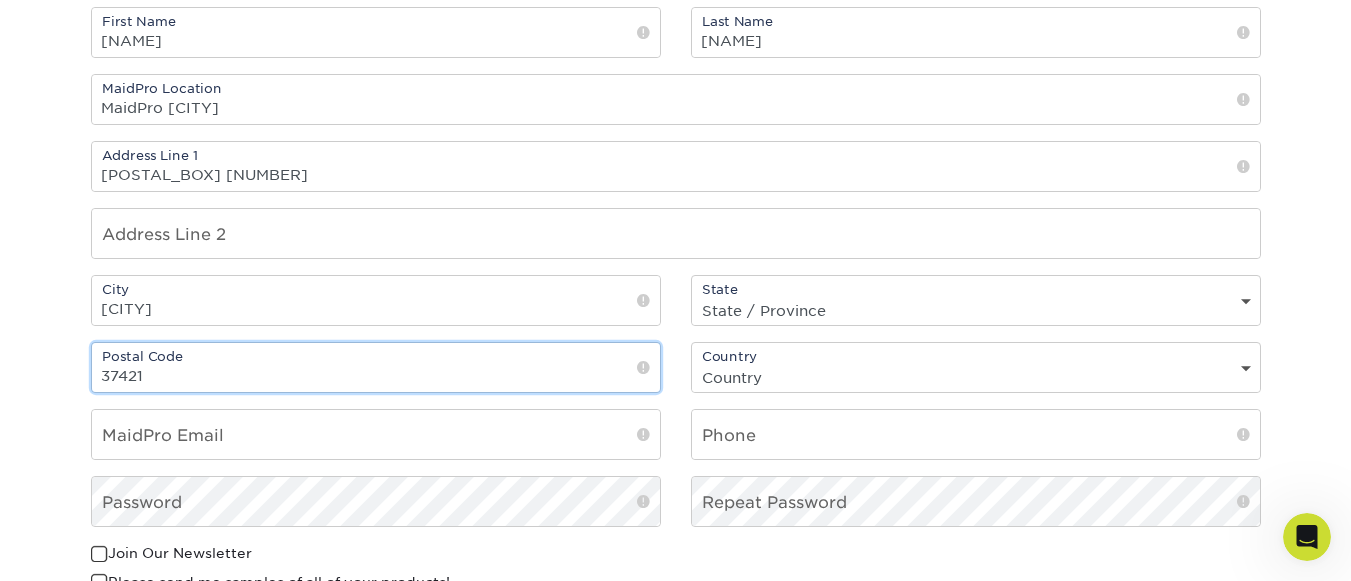 type on "37421" 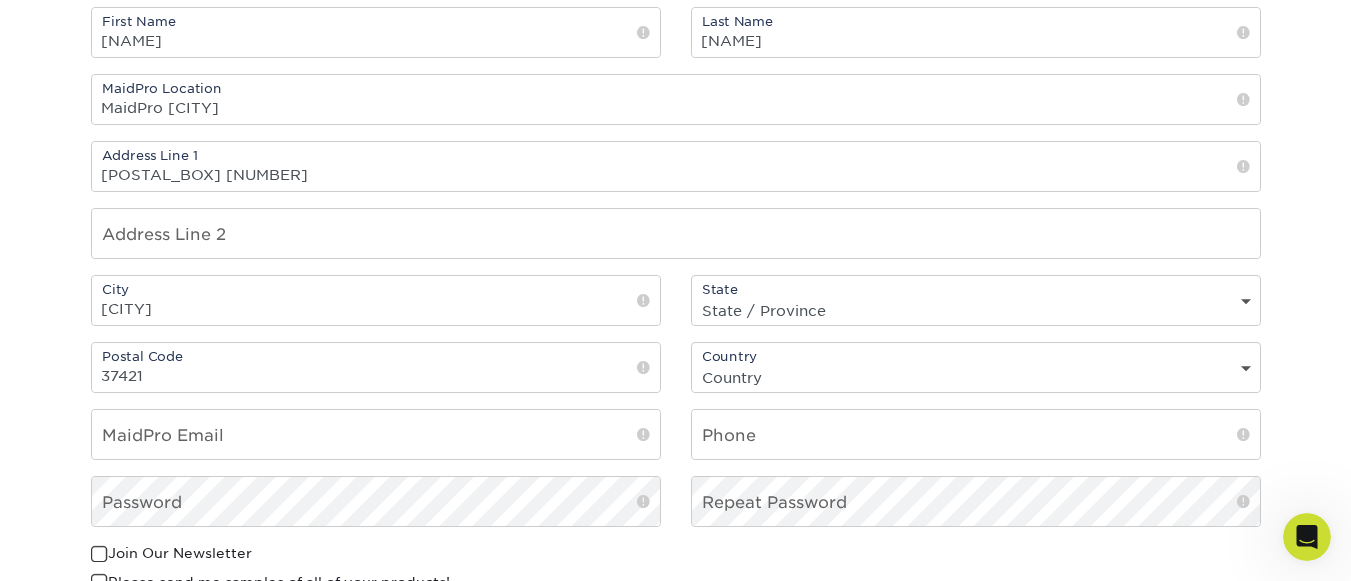 click on "Country
Country
United States
Canada" at bounding box center [976, 367] 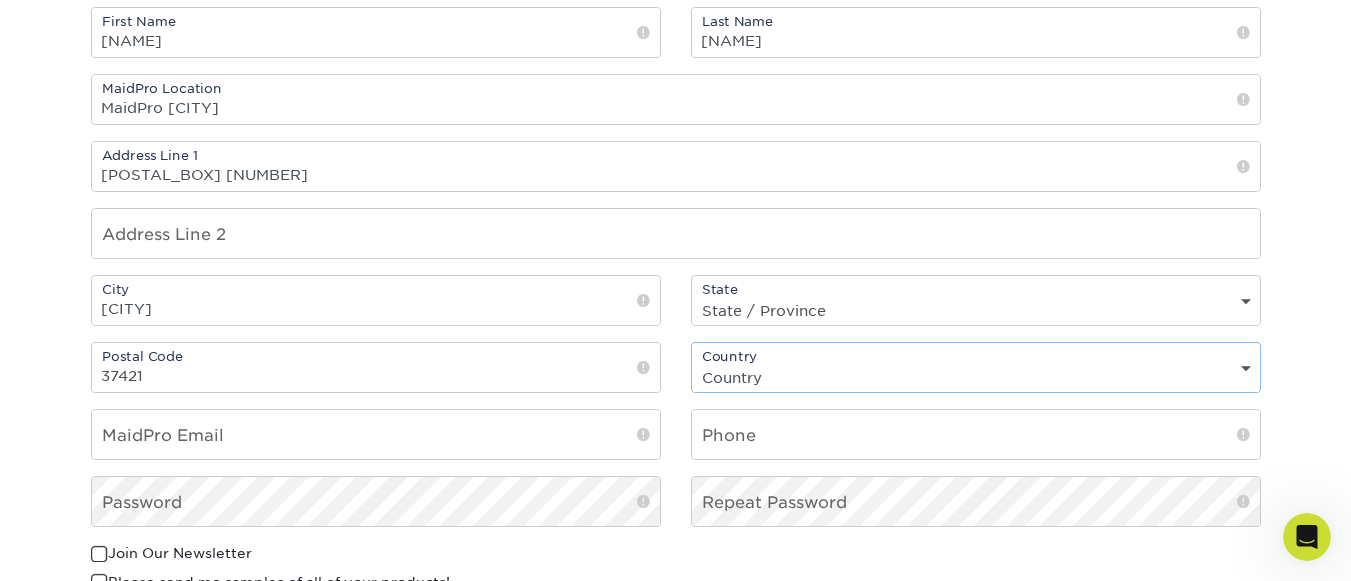 click on "Country
United States
Canada" at bounding box center [976, 377] 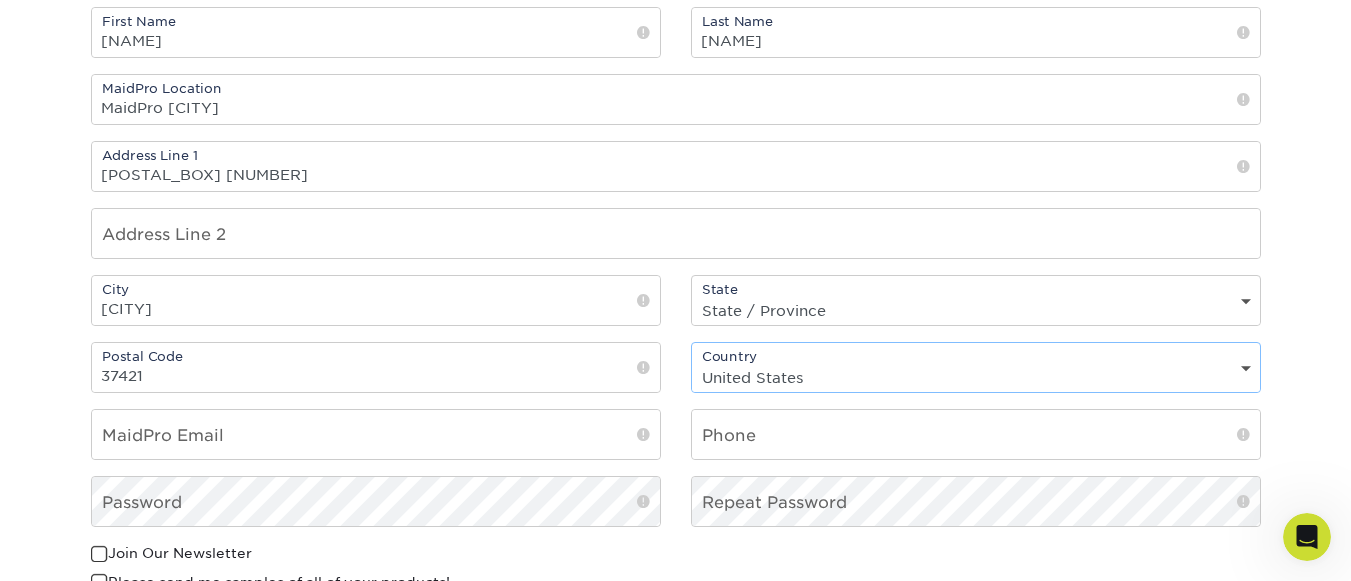 click on "Country
United States
Canada" at bounding box center [976, 377] 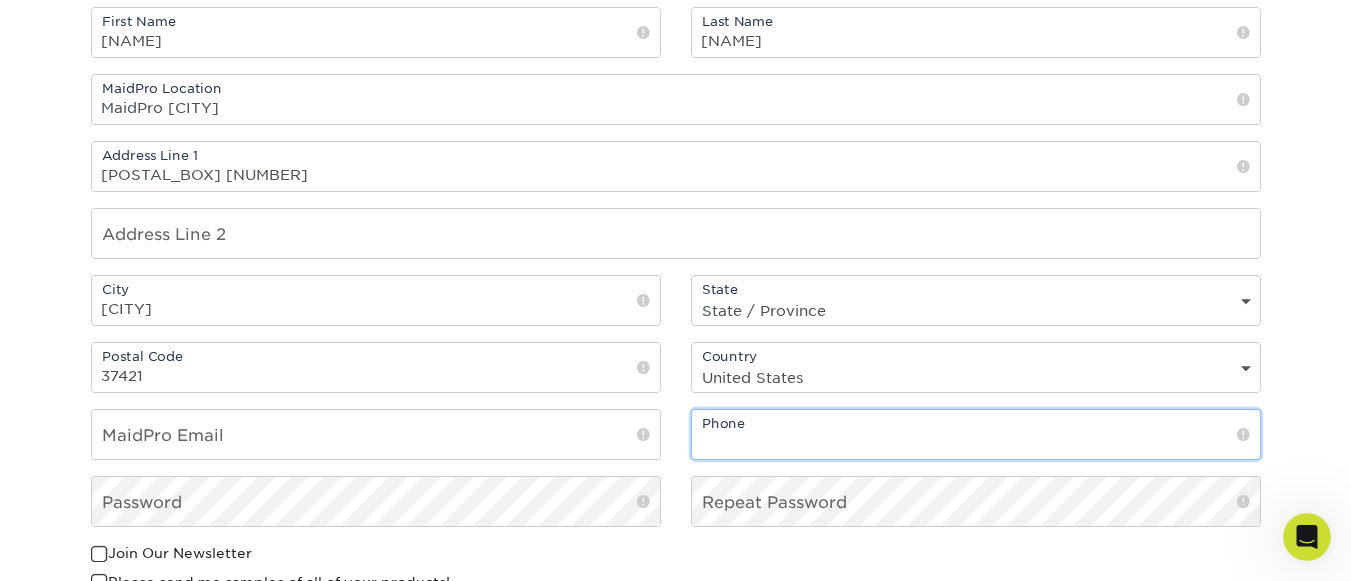 click at bounding box center (976, 434) 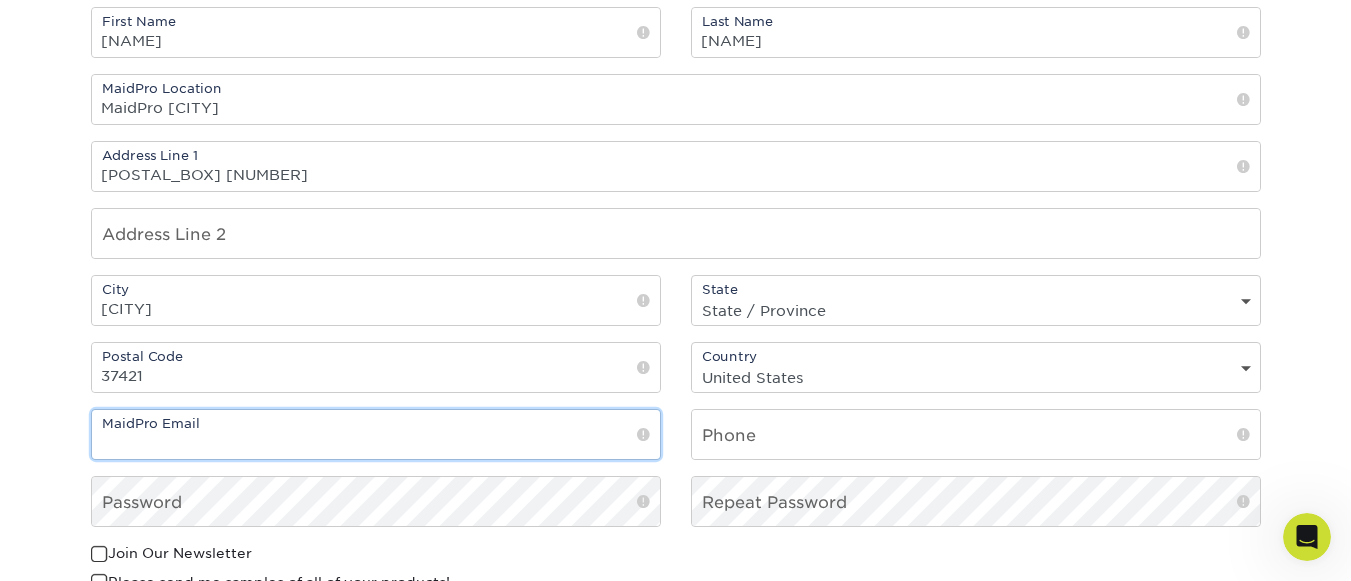 click at bounding box center (376, 434) 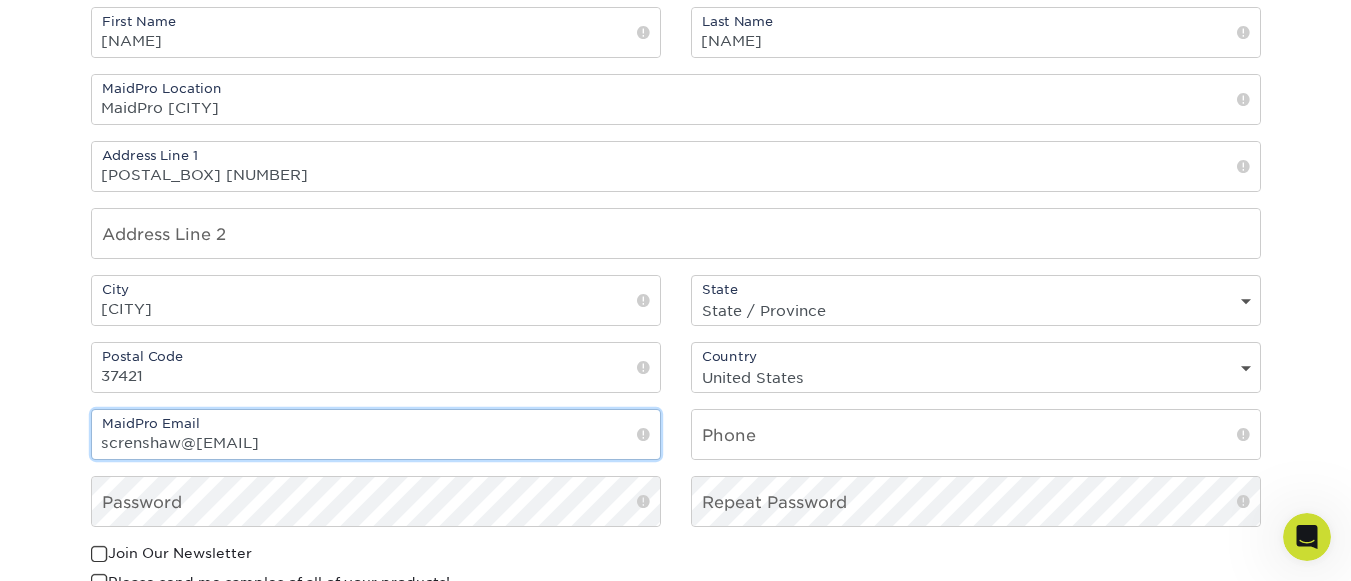 type on "screnshaw@[EMAIL]" 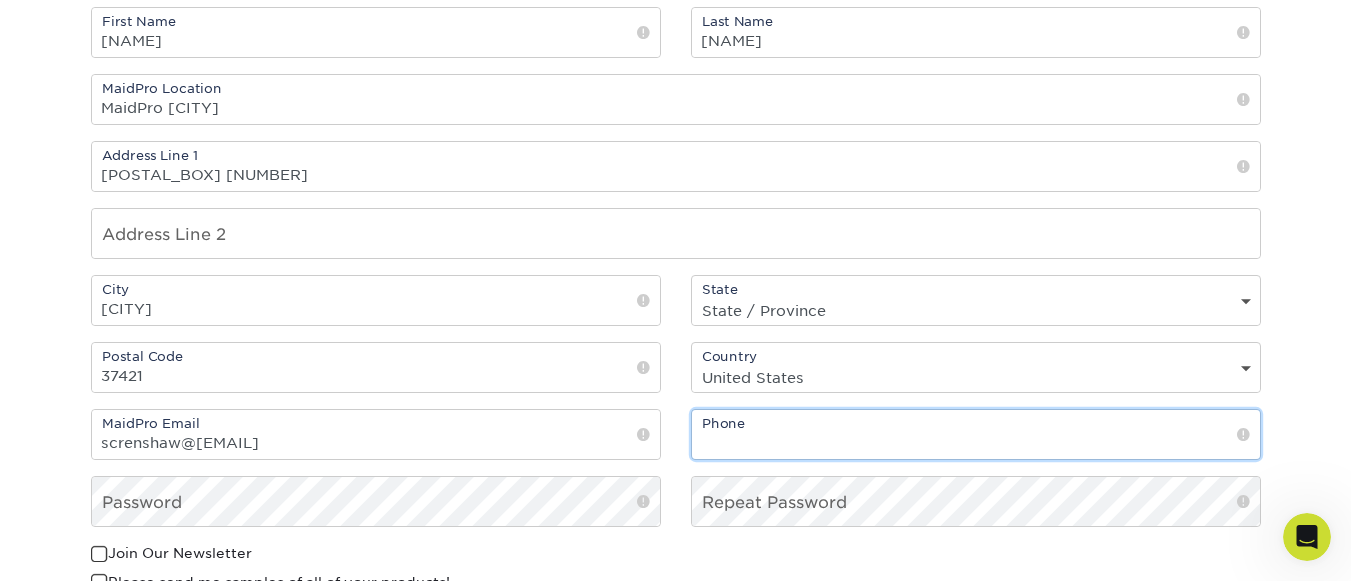 click at bounding box center (976, 434) 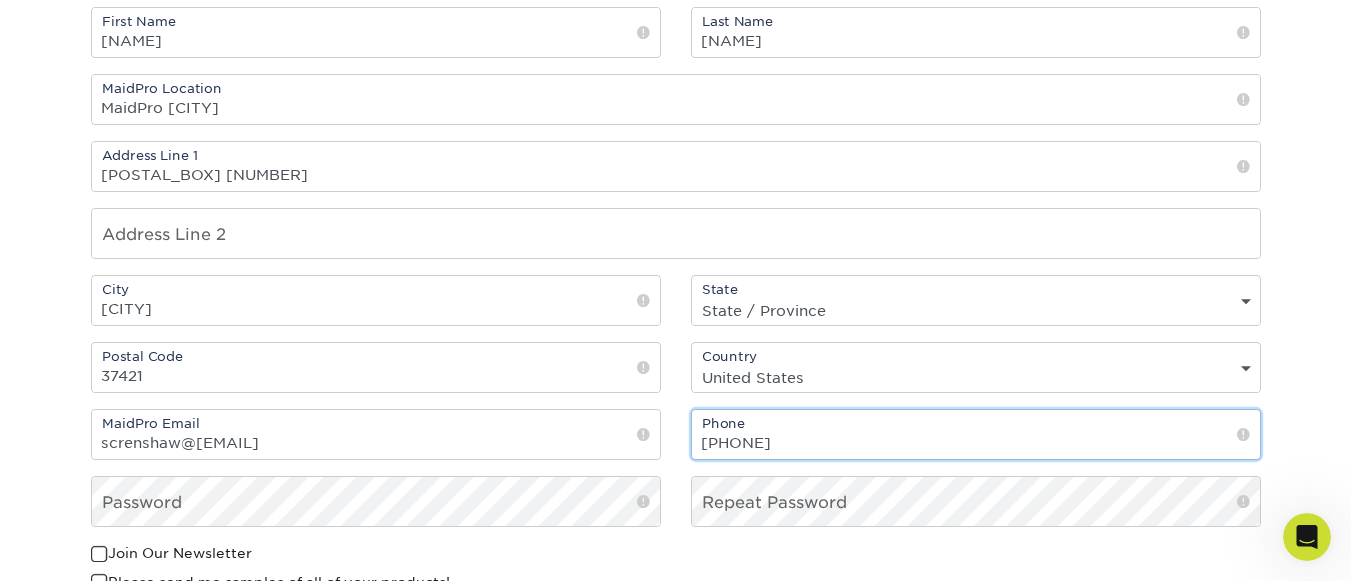 type on "[PHONE]" 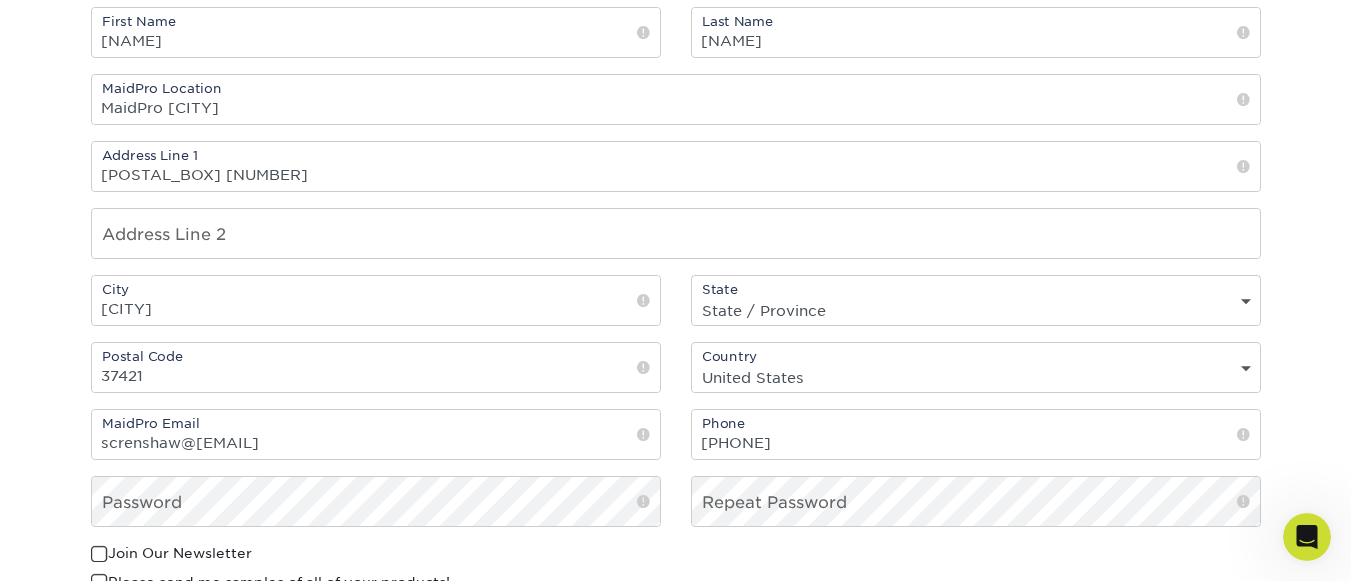click on "Create a MaidPro Account
Already have an account?
Login
First Name
[NAME]
Last Name
crenshaw
MaidPro  Location
MaidPro Chattanooga
Address Line 1
PO Box 22574
Address Line 2
City
Chattanooga
State
State / Province
Alabama
Alaska
Arizona
Arkansas
California
Colorado
Connecticut
Delaware
District of Columbia
Florida
Georgia
Hawaii
Idaho
Illinois
Indiana
Iowa
Kansas" at bounding box center (675, 257) 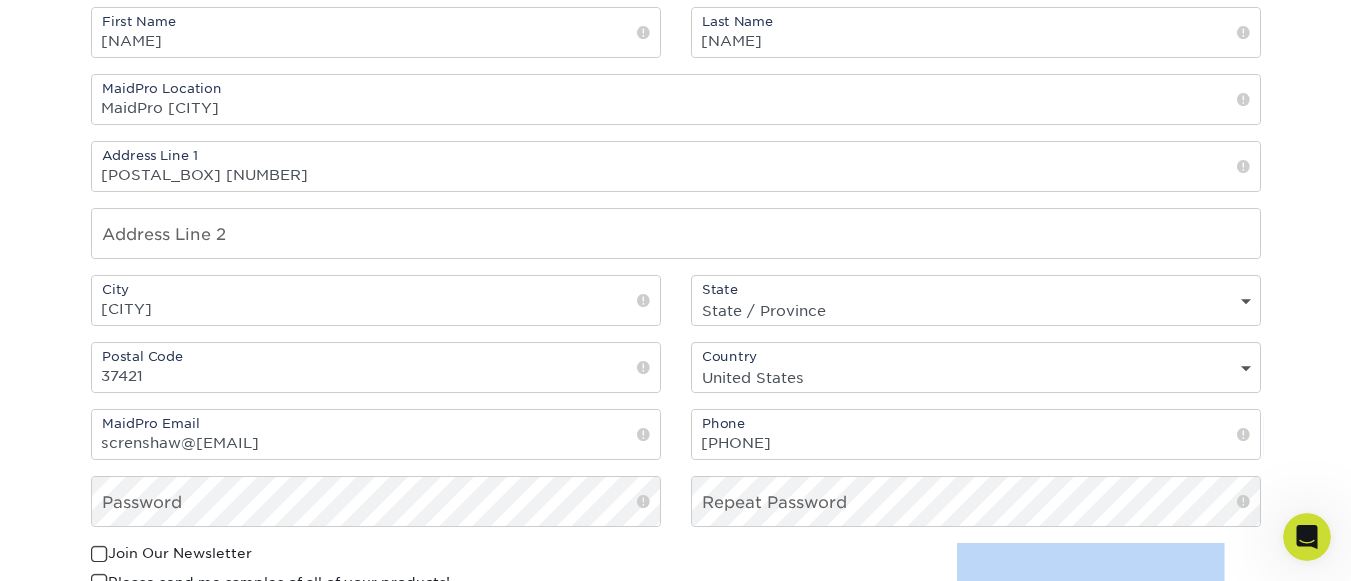 click on "Create a MaidPro Account
Already have an account?
Login
First Name
[NAME]
Last Name
crenshaw
MaidPro  Location
MaidPro Chattanooga
Address Line 1
PO Box 22574
Address Line 2
City
Chattanooga
State
State / Province
Alabama
Alaska
Arizona
Arkansas
California
Colorado
Connecticut
Delaware
District of Columbia
Florida
Georgia
Hawaii
Idaho
Illinois
Indiana
Iowa
Kansas" at bounding box center (675, 257) 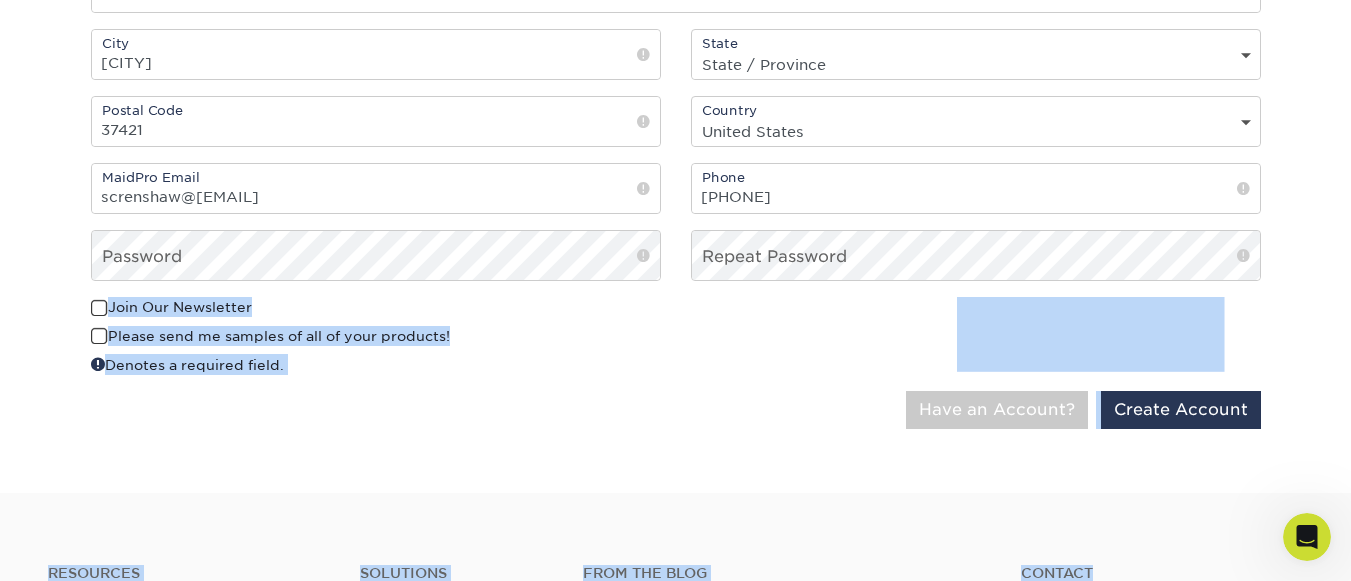 drag, startPoint x: 1350, startPoint y: 557, endPoint x: 1360, endPoint y: 571, distance: 17.20465 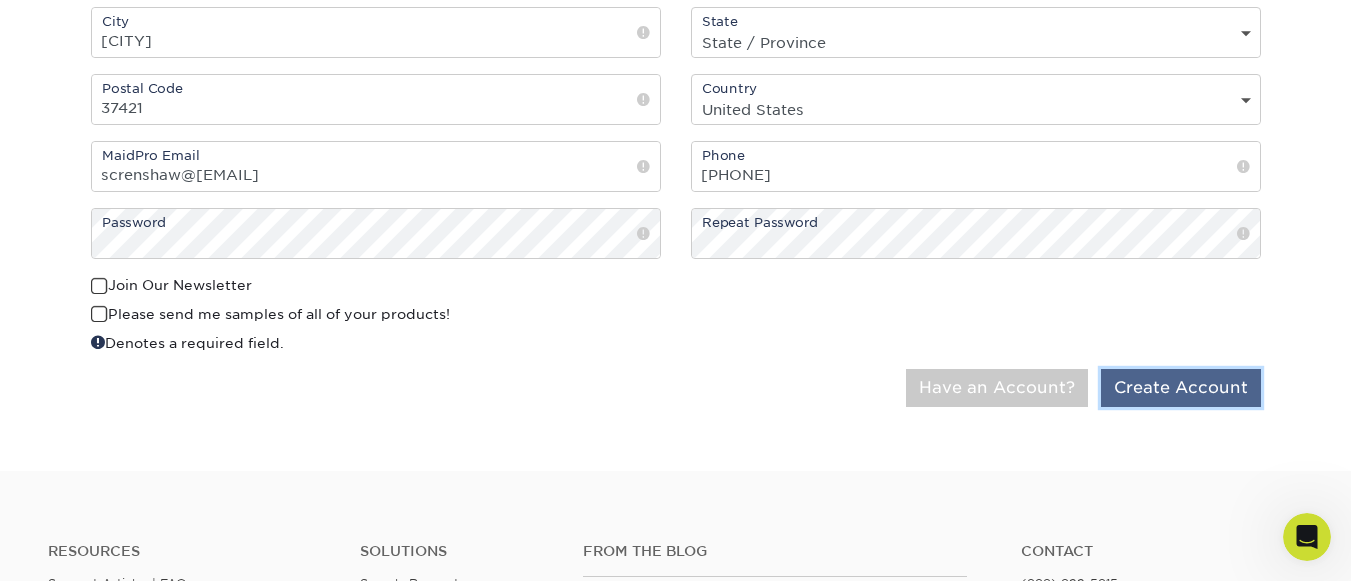 click on "Create Account" at bounding box center [1181, 388] 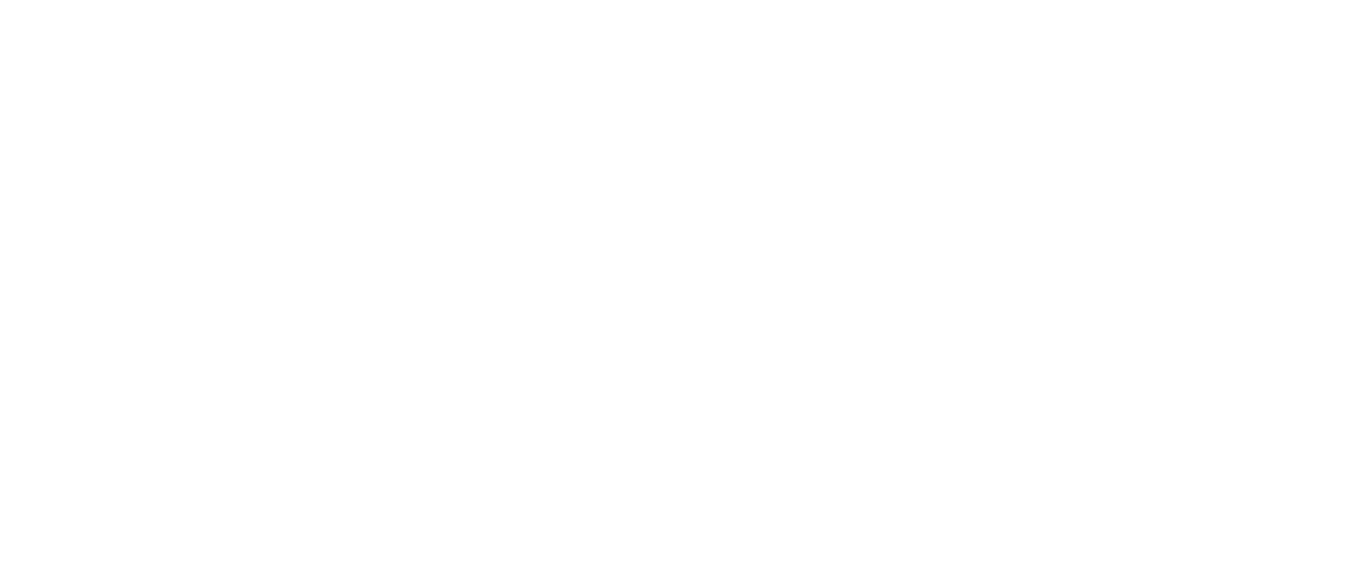 scroll, scrollTop: 0, scrollLeft: 0, axis: both 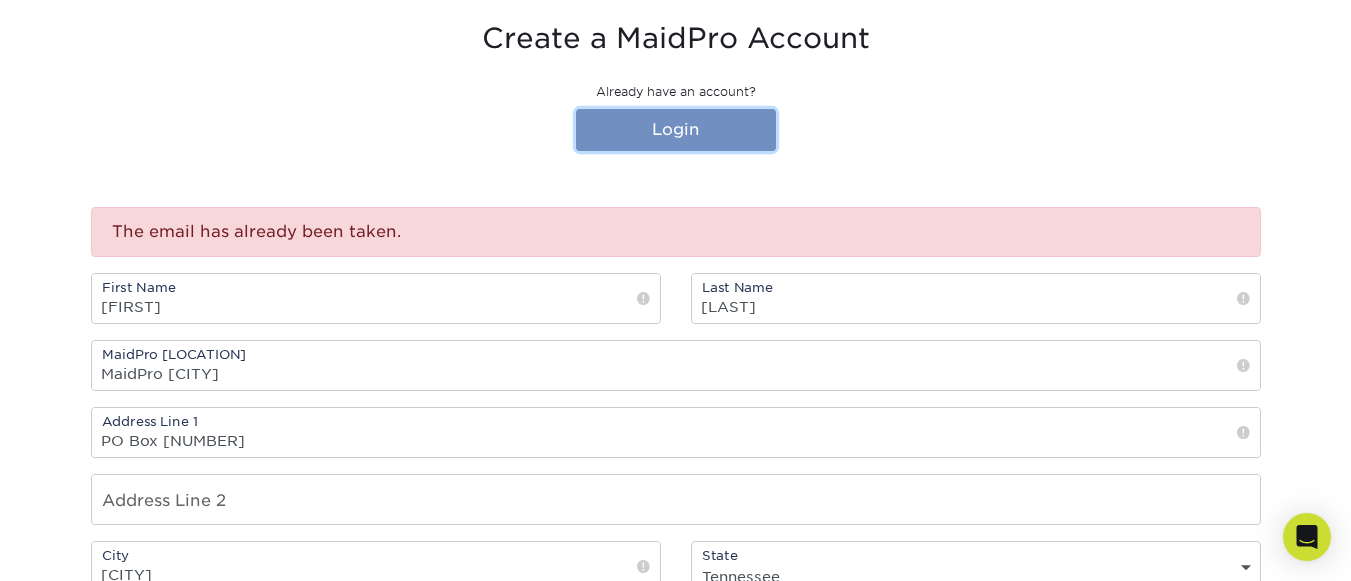 click on "Login" at bounding box center (676, 130) 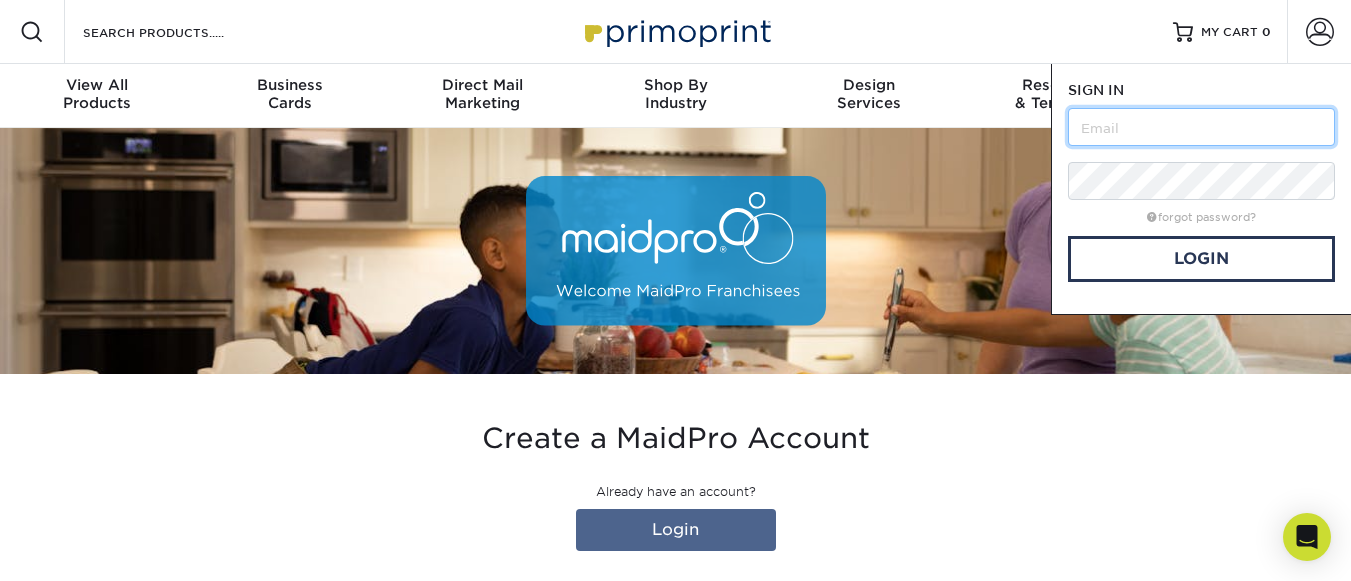 click at bounding box center [1201, 127] 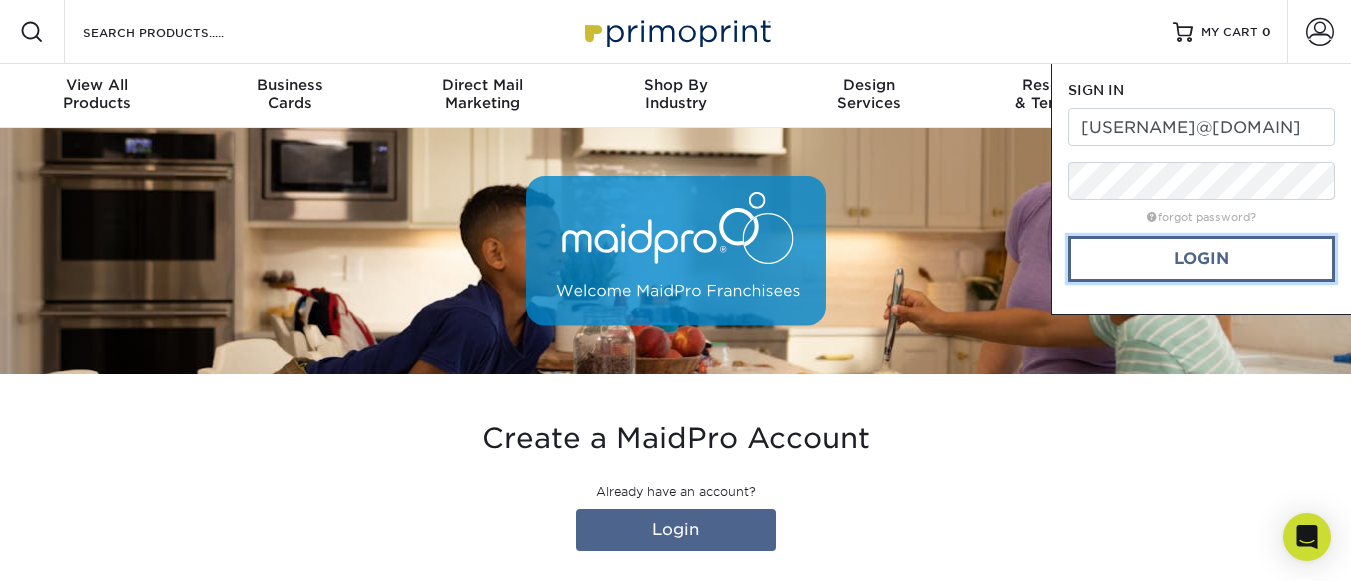 click on "Login" at bounding box center [1201, 259] 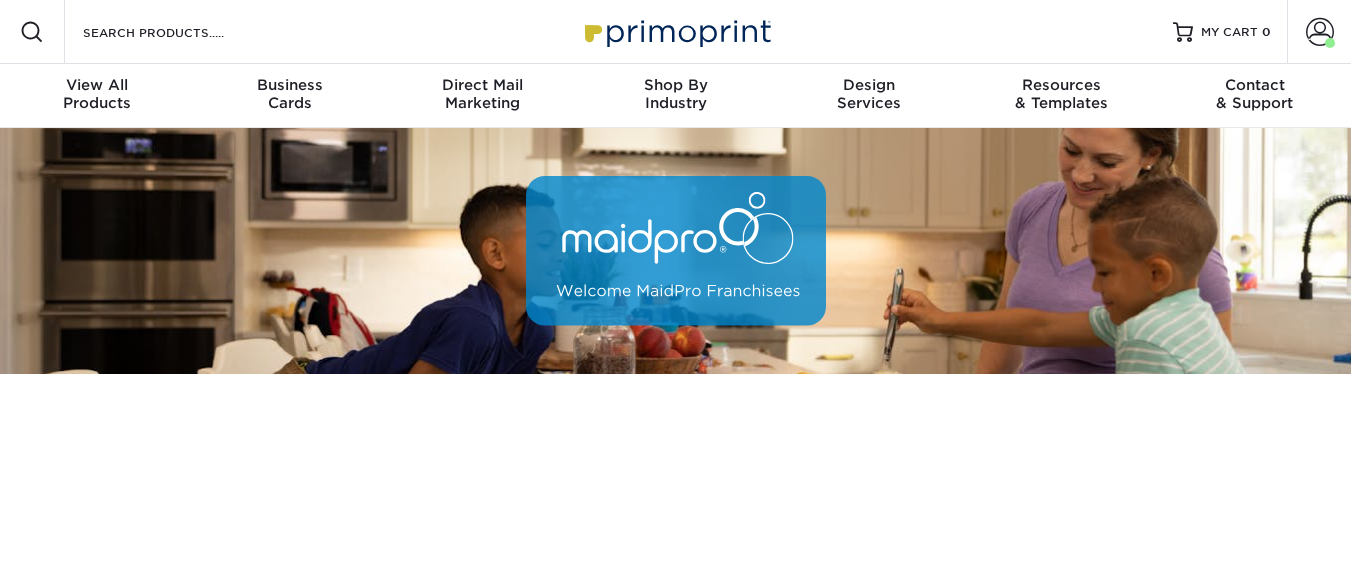 scroll, scrollTop: 0, scrollLeft: 0, axis: both 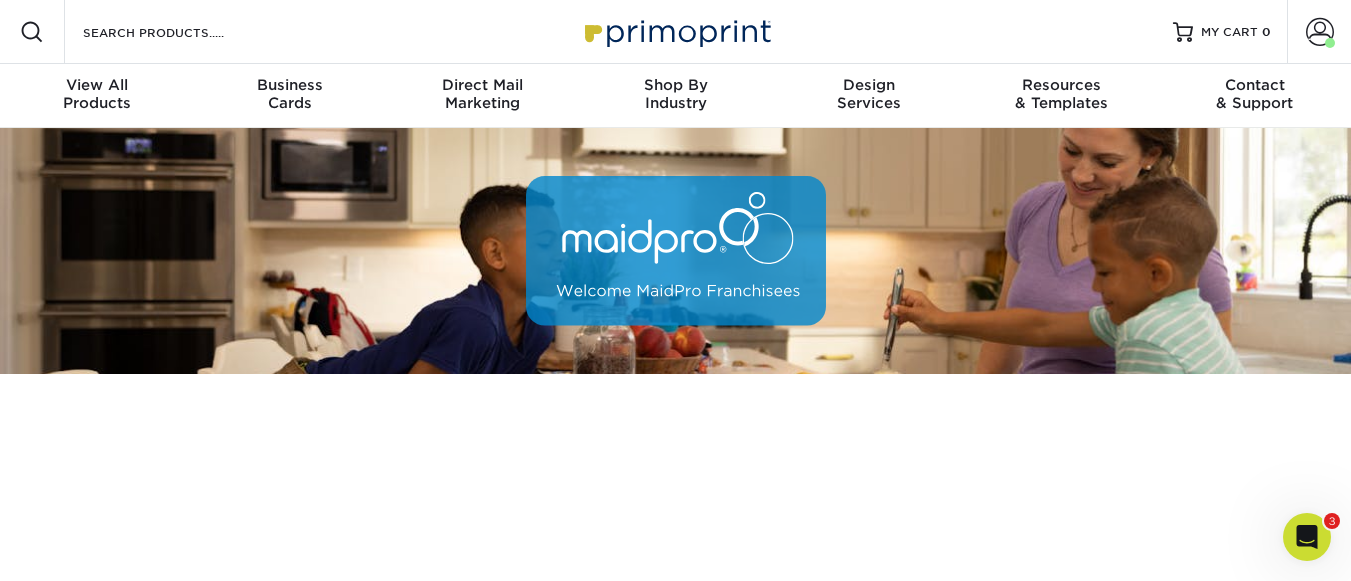 click at bounding box center (675, 251) 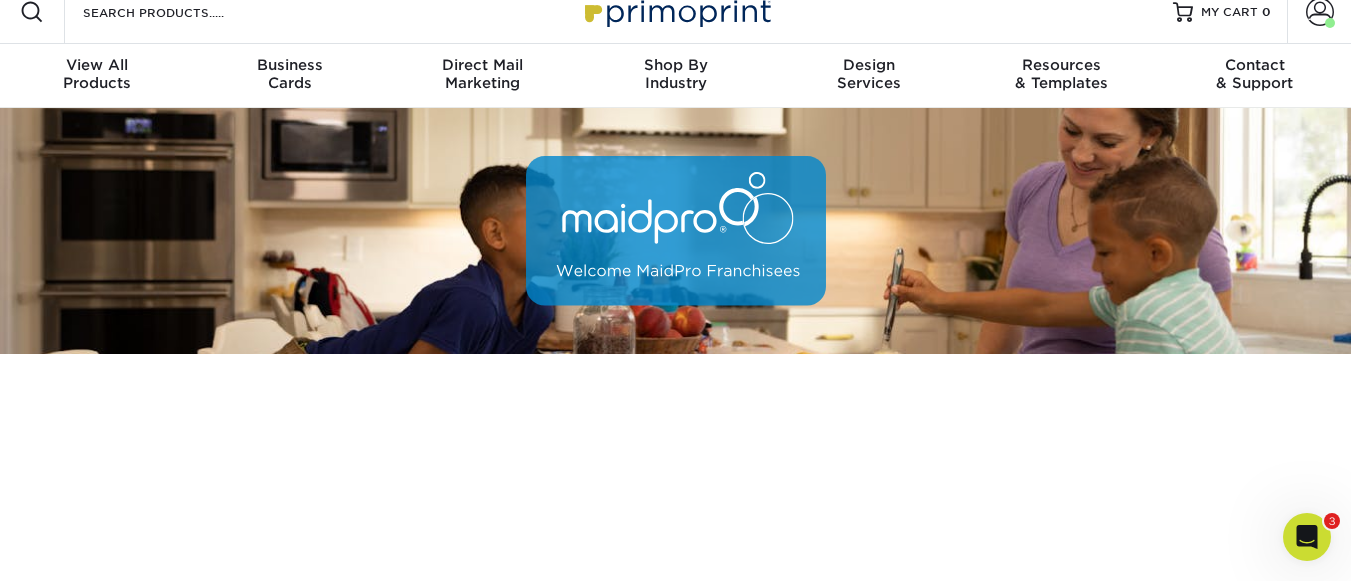 scroll, scrollTop: 0, scrollLeft: 0, axis: both 